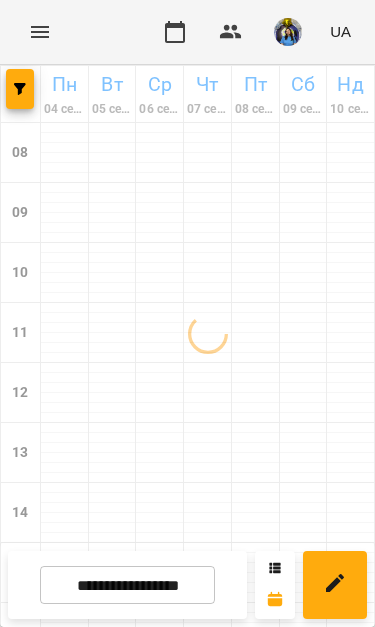 scroll, scrollTop: 0, scrollLeft: 0, axis: both 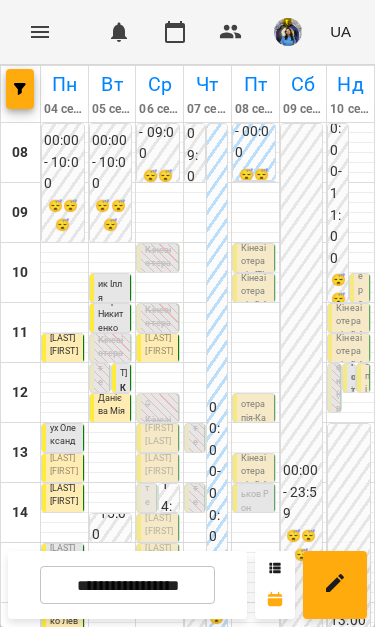 click on "[FIRST] [LAST]" at bounding box center (159, 435) 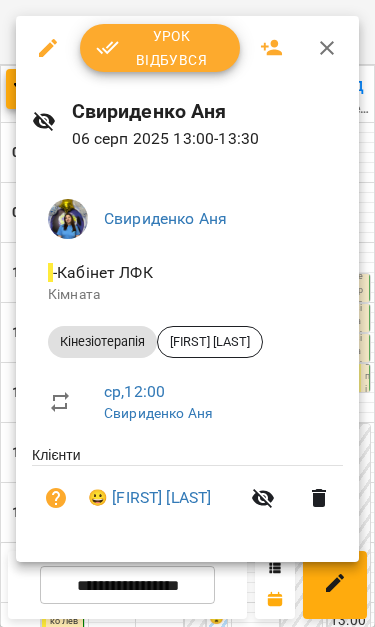click on "Урок відбувся" at bounding box center (160, 48) 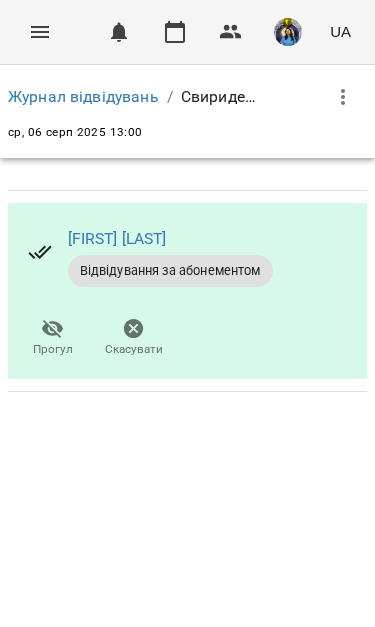click 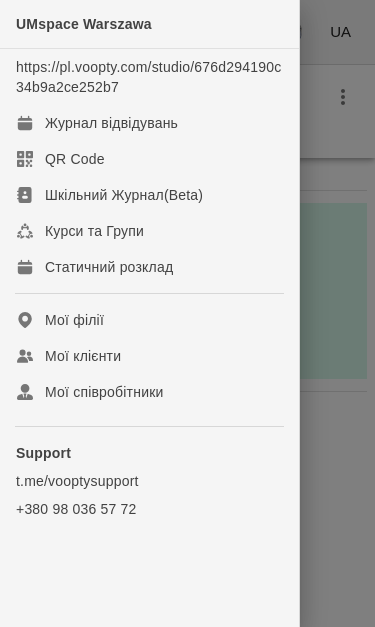 click on "Журнал відвідувань" at bounding box center [149, 123] 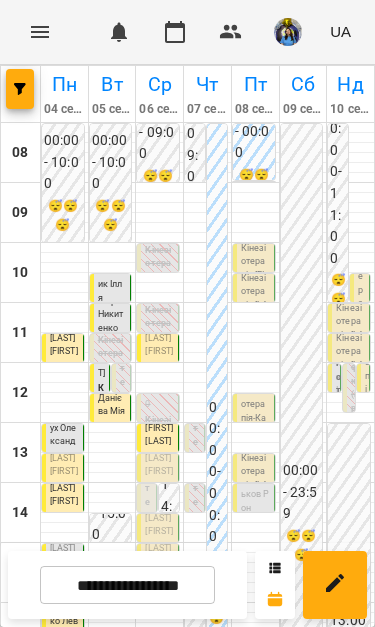scroll, scrollTop: 115, scrollLeft: 0, axis: vertical 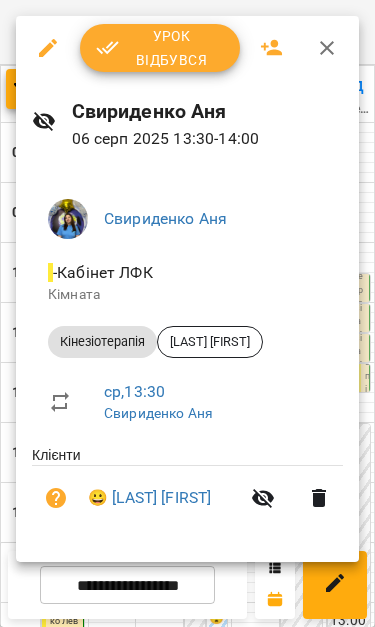 click on "Урок відбувся" at bounding box center [160, 48] 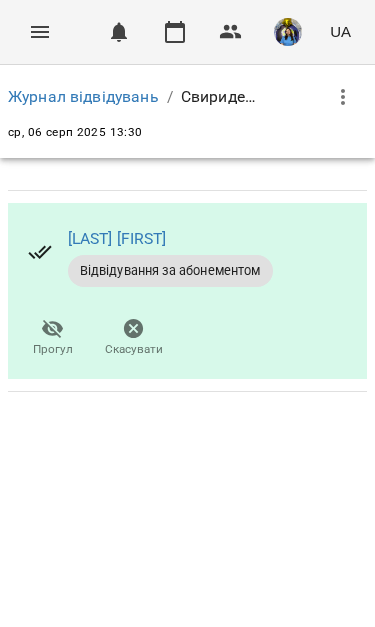 click at bounding box center (40, 32) 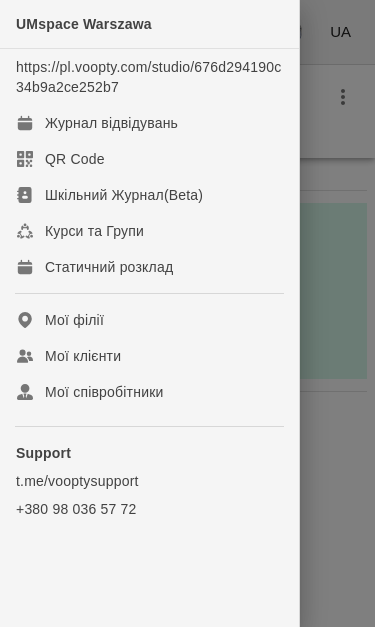 click on "Журнал відвідувань" at bounding box center (149, 123) 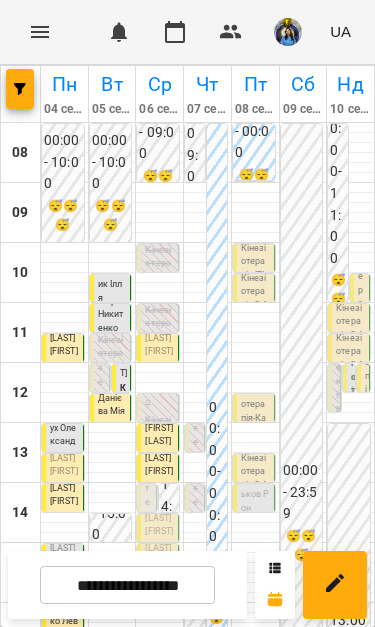 scroll, scrollTop: 23, scrollLeft: 0, axis: vertical 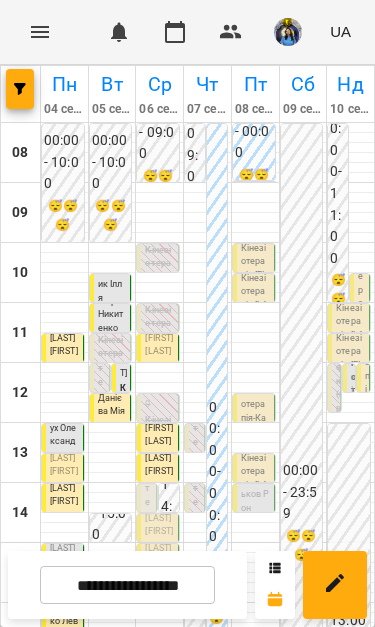click on "Кінезіотерапія - [LAST] [FIRST]" at bounding box center (255, 425) 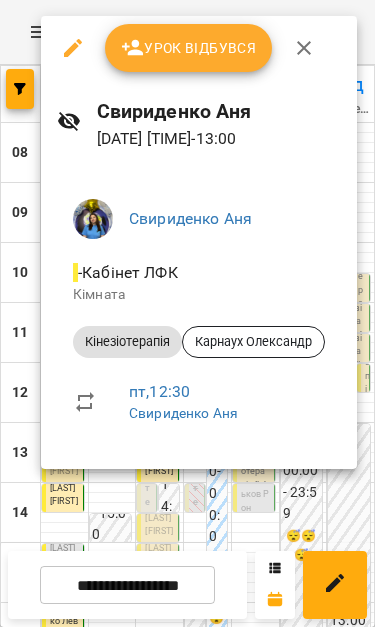 click at bounding box center (187, 313) 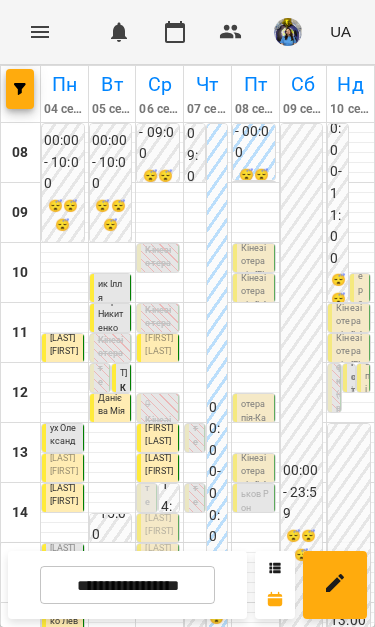 click on "**********" at bounding box center [127, 585] 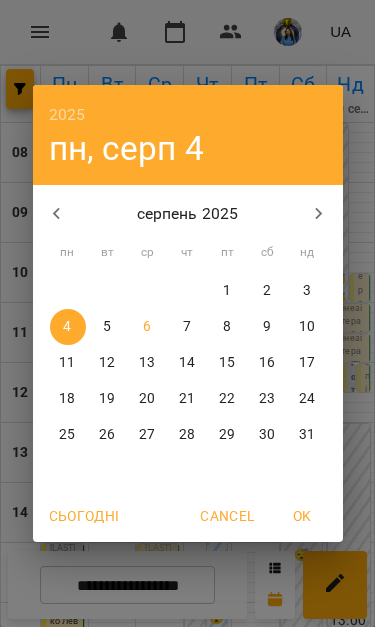 click on "11" at bounding box center (68, 363) 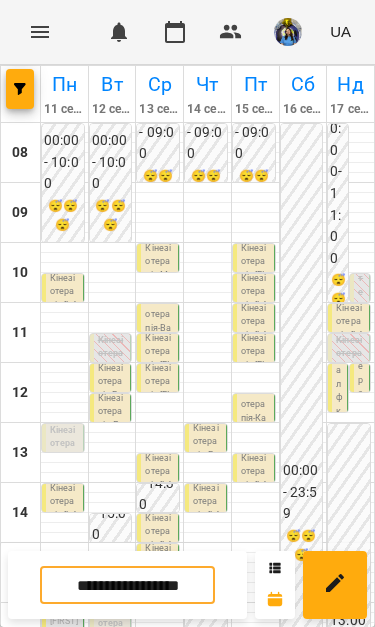click on "Кінезіотерапія - [LAST] [FIRST]" at bounding box center (255, 425) 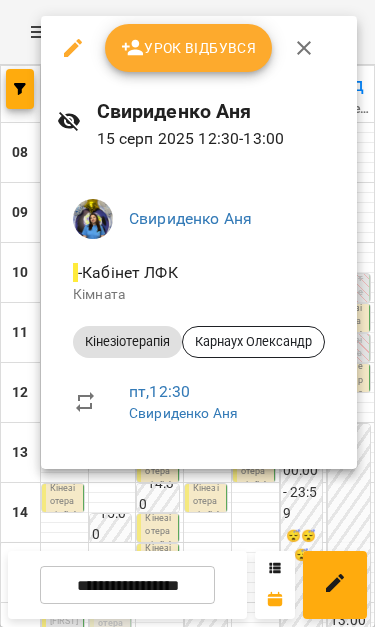 click at bounding box center (187, 313) 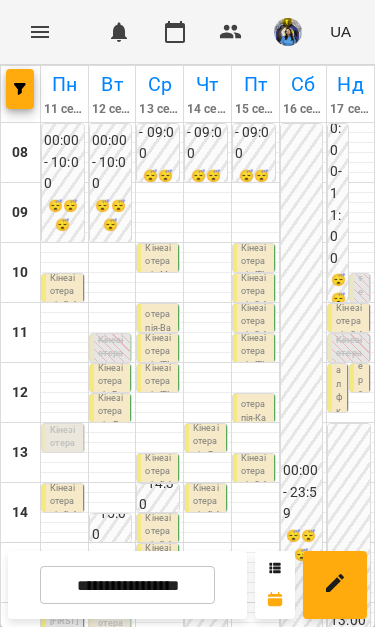 click on "Кінезіотерапія - [LAST] [FIRST]" at bounding box center (255, 486) 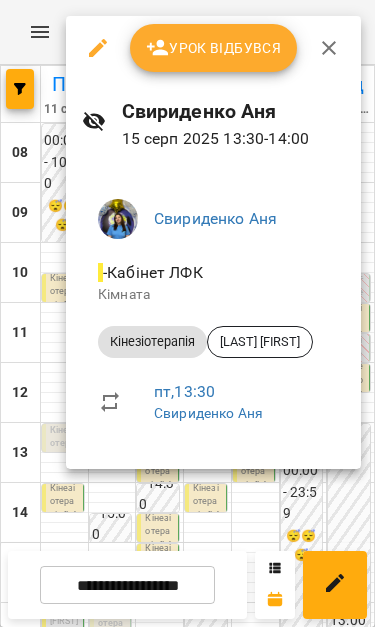 click at bounding box center (187, 313) 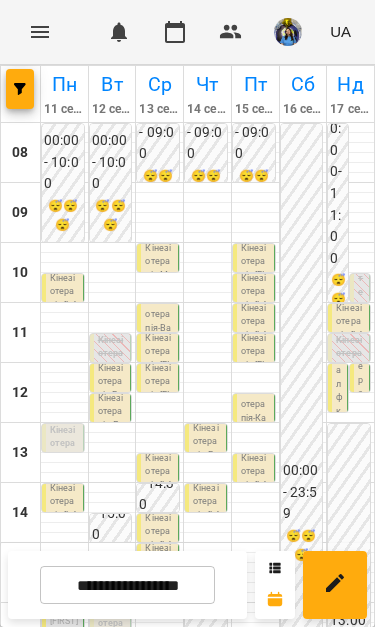 scroll, scrollTop: 128, scrollLeft: 0, axis: vertical 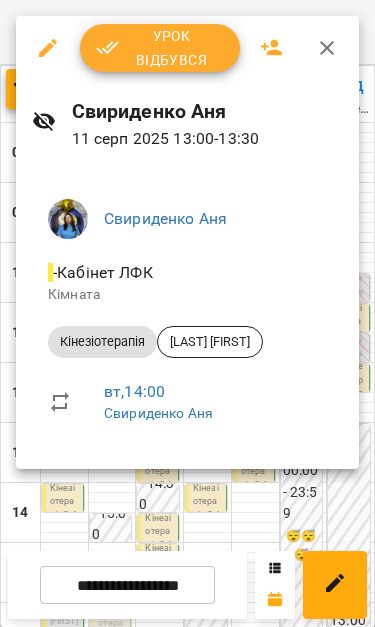 click at bounding box center [187, 313] 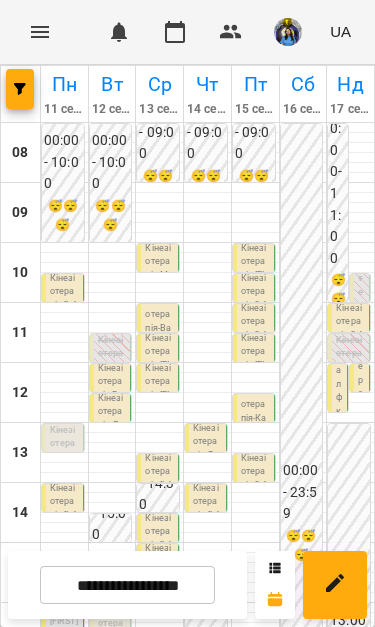 scroll, scrollTop: 242, scrollLeft: 0, axis: vertical 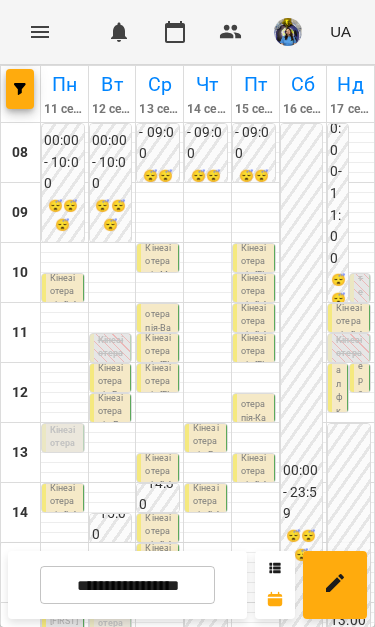 click on "Кінезіотерапія ([LAST] [FIRST])" at bounding box center (112, 644) 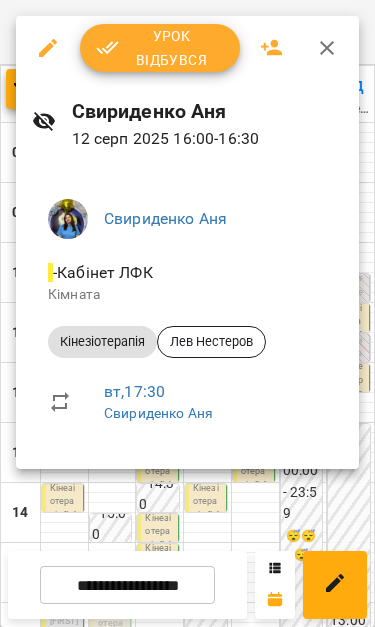 click at bounding box center (187, 313) 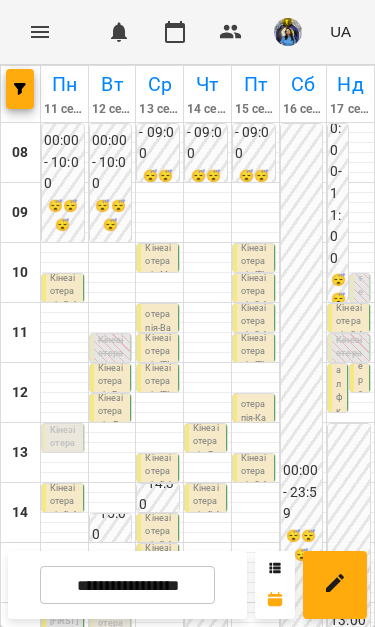 click on "Кінезіотерапія - [LAST] [FIRST]" at bounding box center (112, 756) 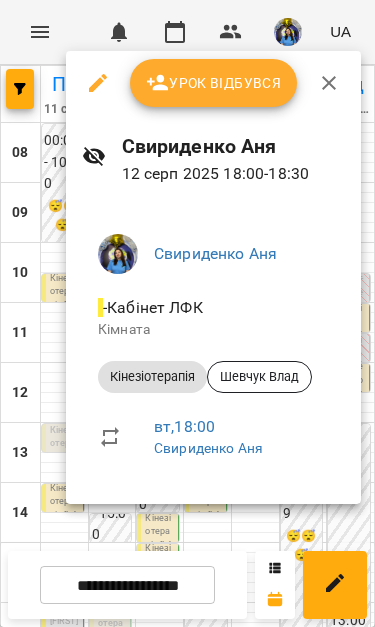 click at bounding box center [187, 313] 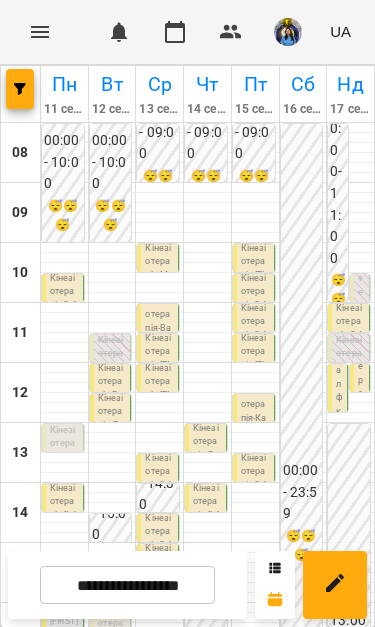 scroll, scrollTop: 92, scrollLeft: 0, axis: vertical 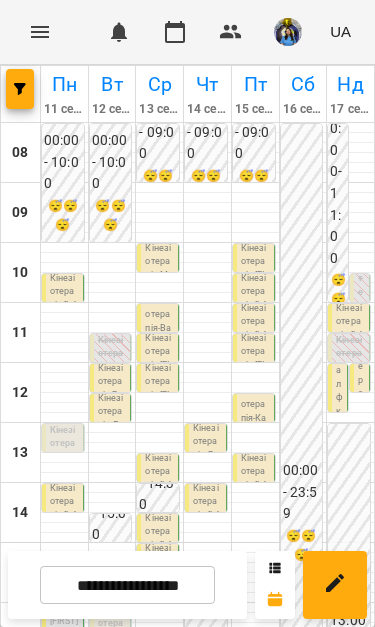 click on "Кінезіотерапія ([LAST] [FIRST])" at bounding box center [350, 374] 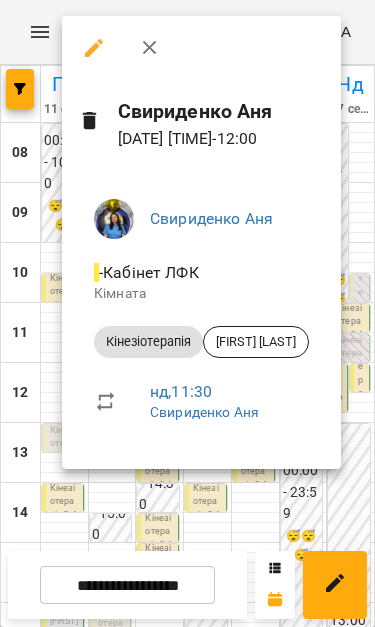 click at bounding box center (187, 313) 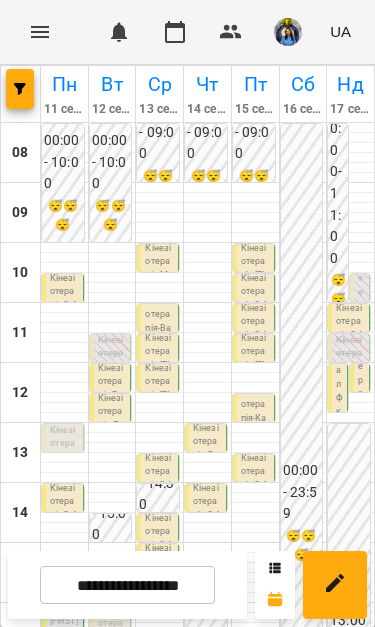 scroll, scrollTop: 7, scrollLeft: 0, axis: vertical 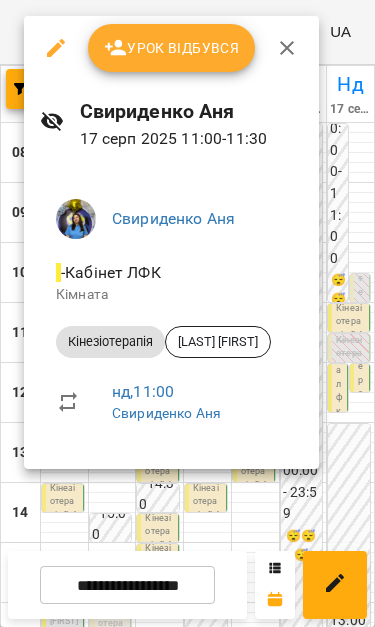 click at bounding box center (187, 313) 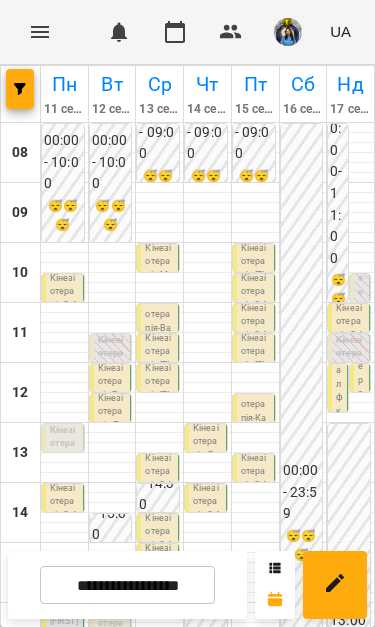 click on "Кінезіотерапія - [LAST] [FIRST]" at bounding box center [361, 414] 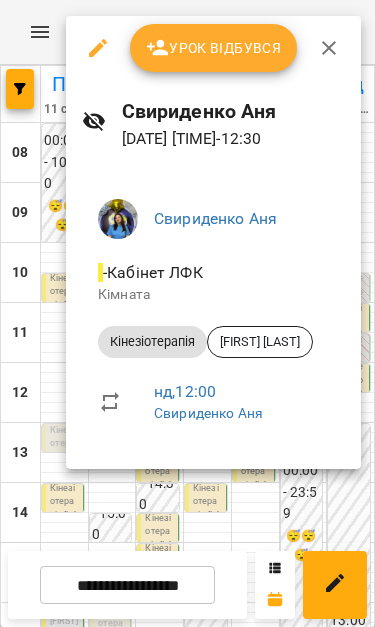 click at bounding box center [187, 313] 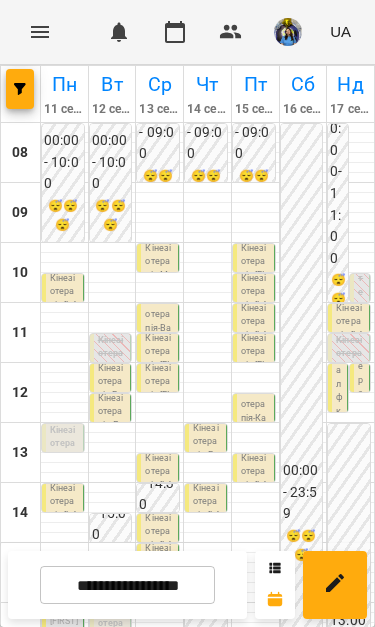 scroll, scrollTop: 30, scrollLeft: 0, axis: vertical 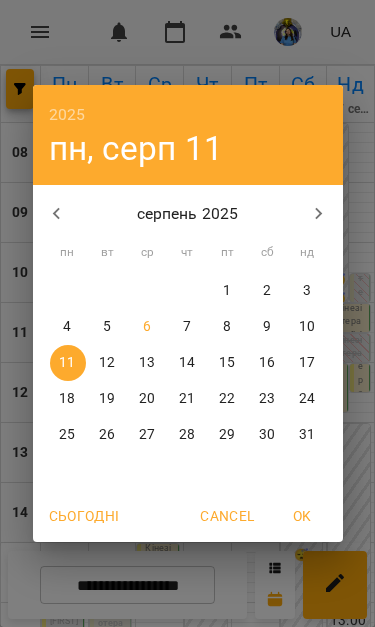click on "6" at bounding box center [148, 327] 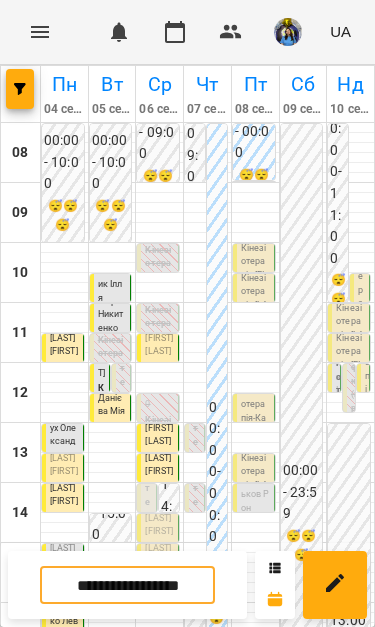 scroll, scrollTop: 146, scrollLeft: 0, axis: vertical 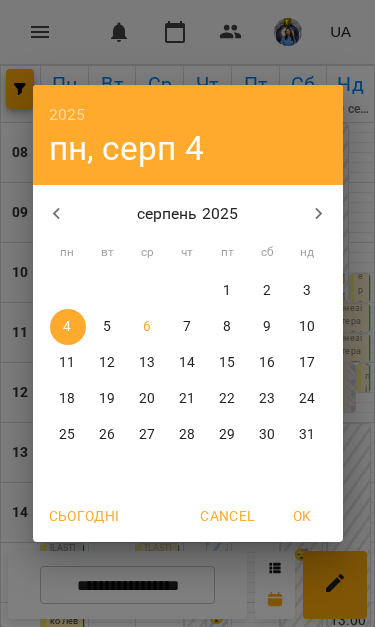 click on "15" at bounding box center [227, 363] 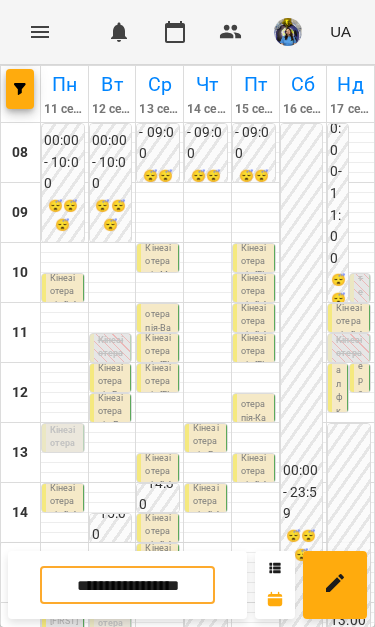 scroll, scrollTop: 225, scrollLeft: 0, axis: vertical 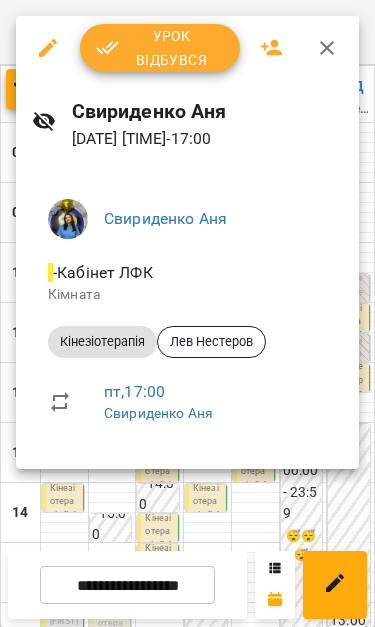 click at bounding box center [187, 313] 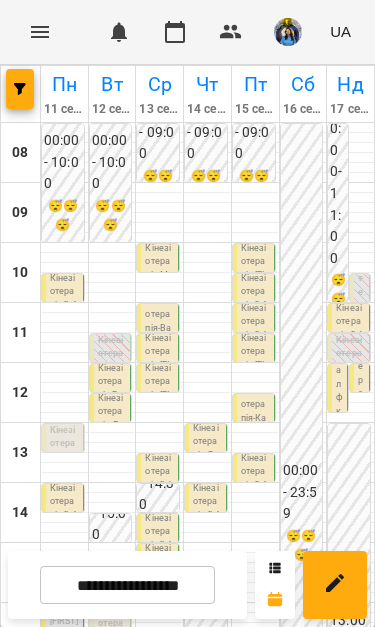 scroll, scrollTop: 76, scrollLeft: 0, axis: vertical 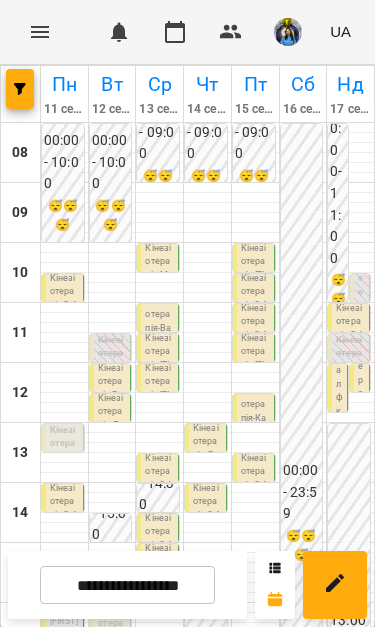 click on "Кінезіотерапія - [FIRST] [LAST]" at bounding box center (255, 366) 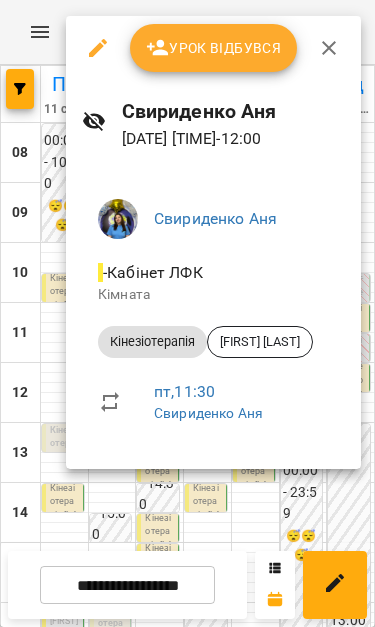 click at bounding box center [187, 313] 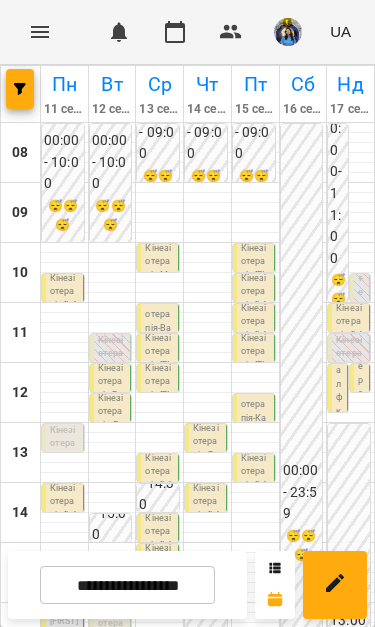scroll, scrollTop: 55, scrollLeft: 0, axis: vertical 